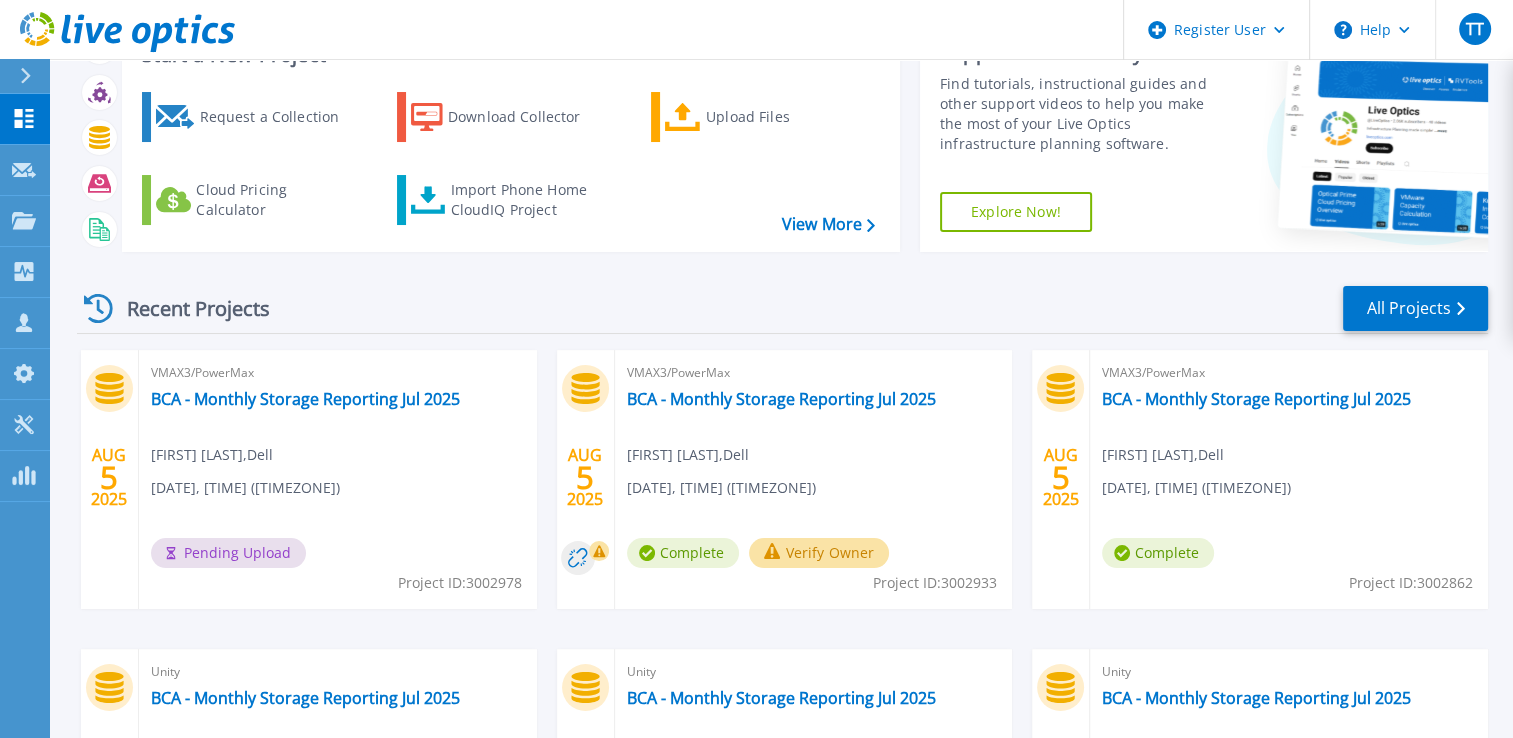 scroll, scrollTop: 200, scrollLeft: 0, axis: vertical 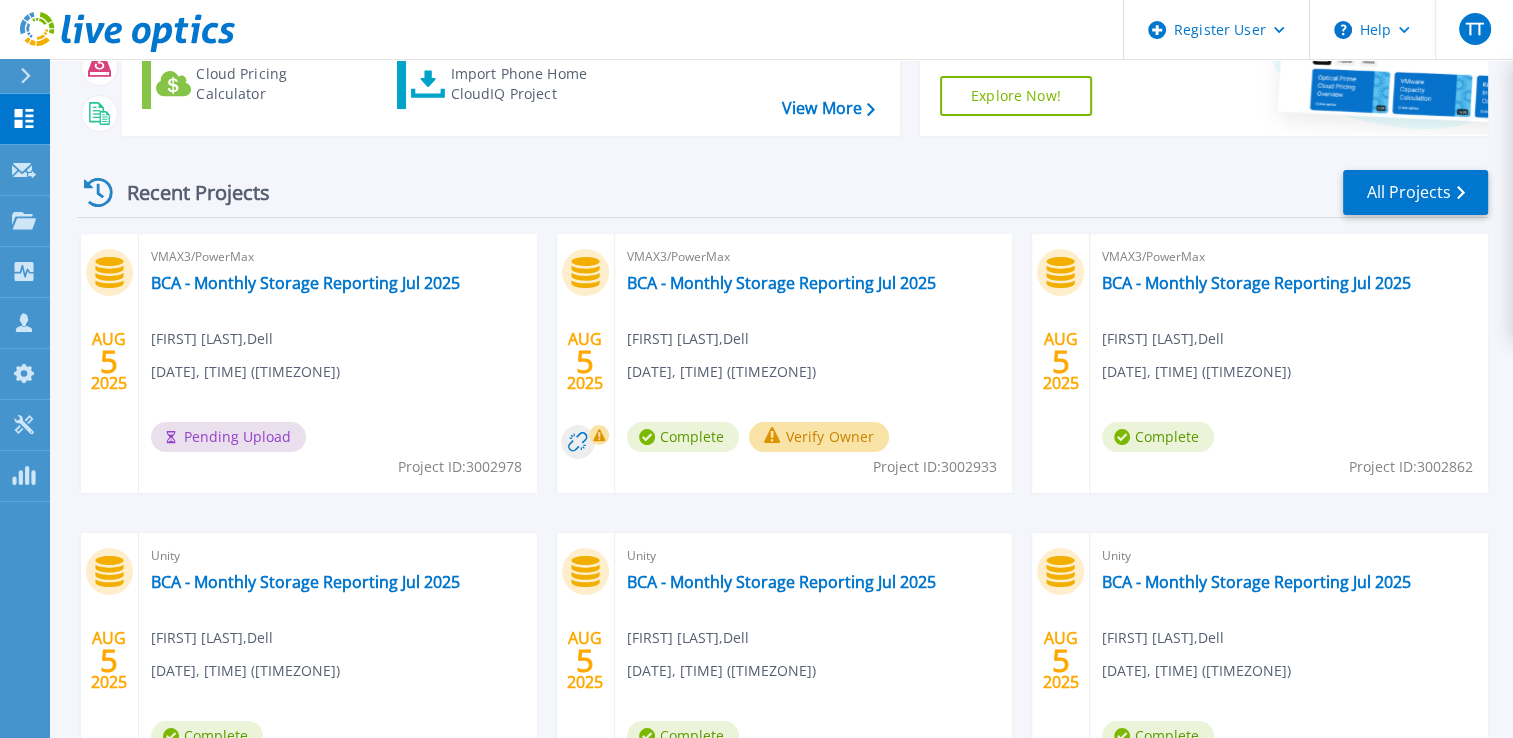 click on "Verify Owner" at bounding box center [819, 437] 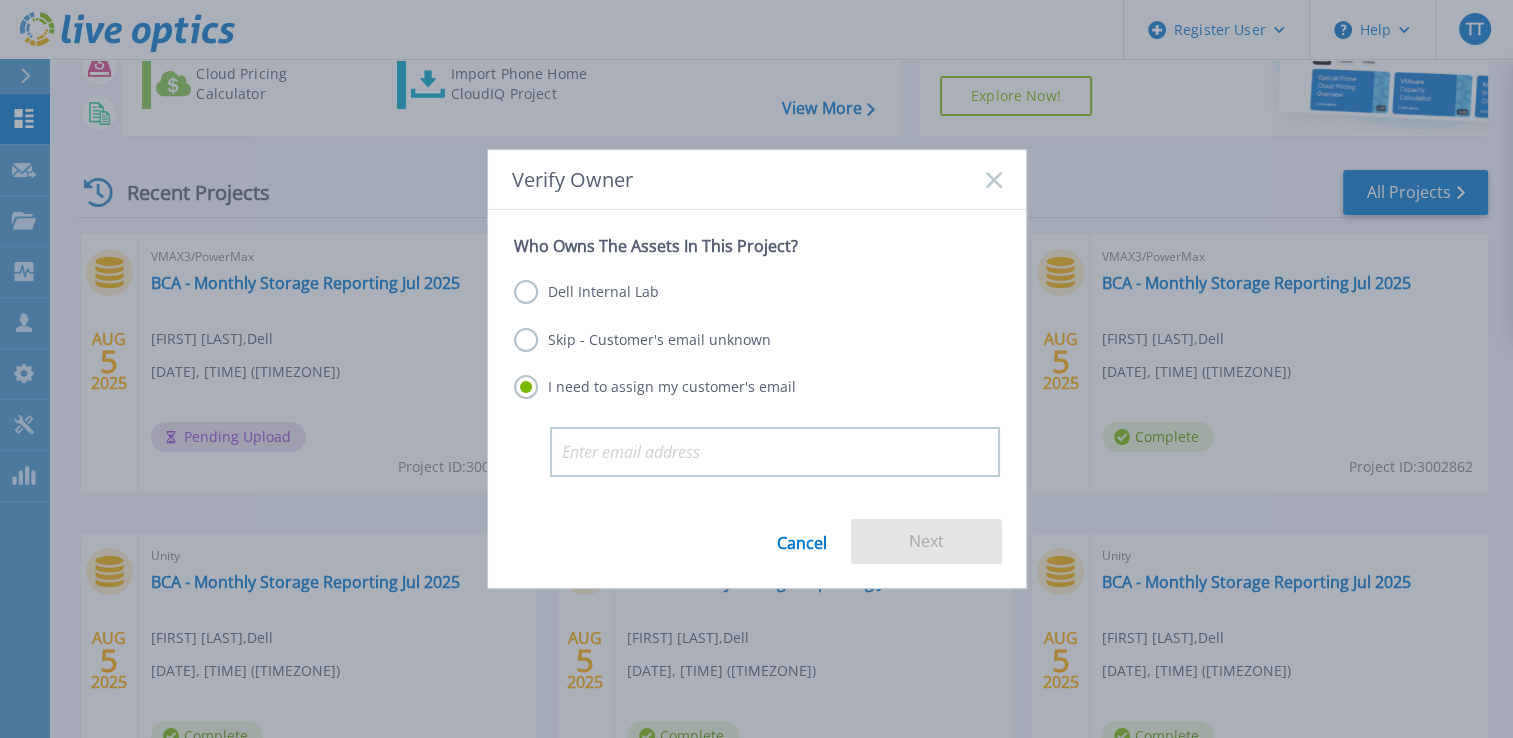 click on "Dell Internal Lab" at bounding box center (586, 292) 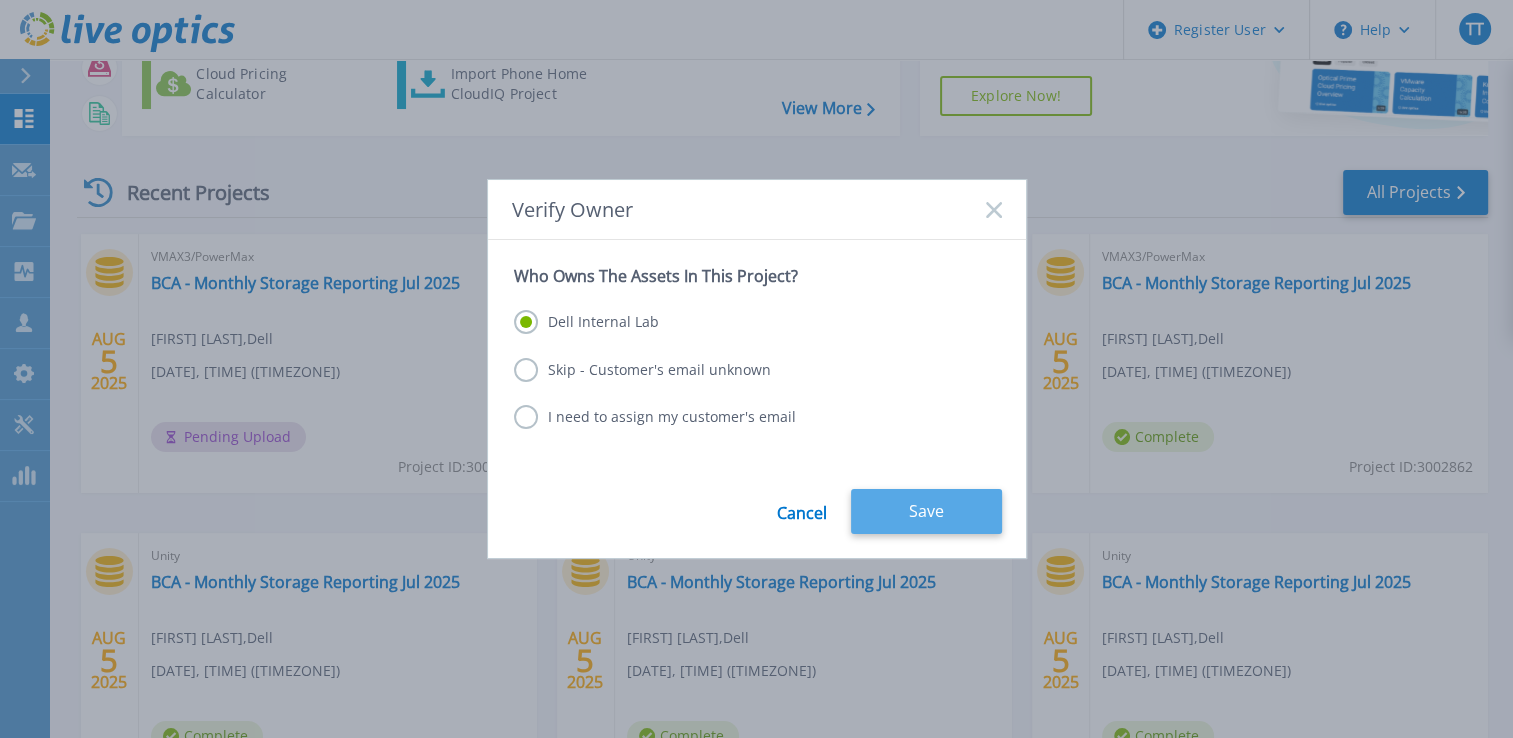 click on "Save" at bounding box center [926, 511] 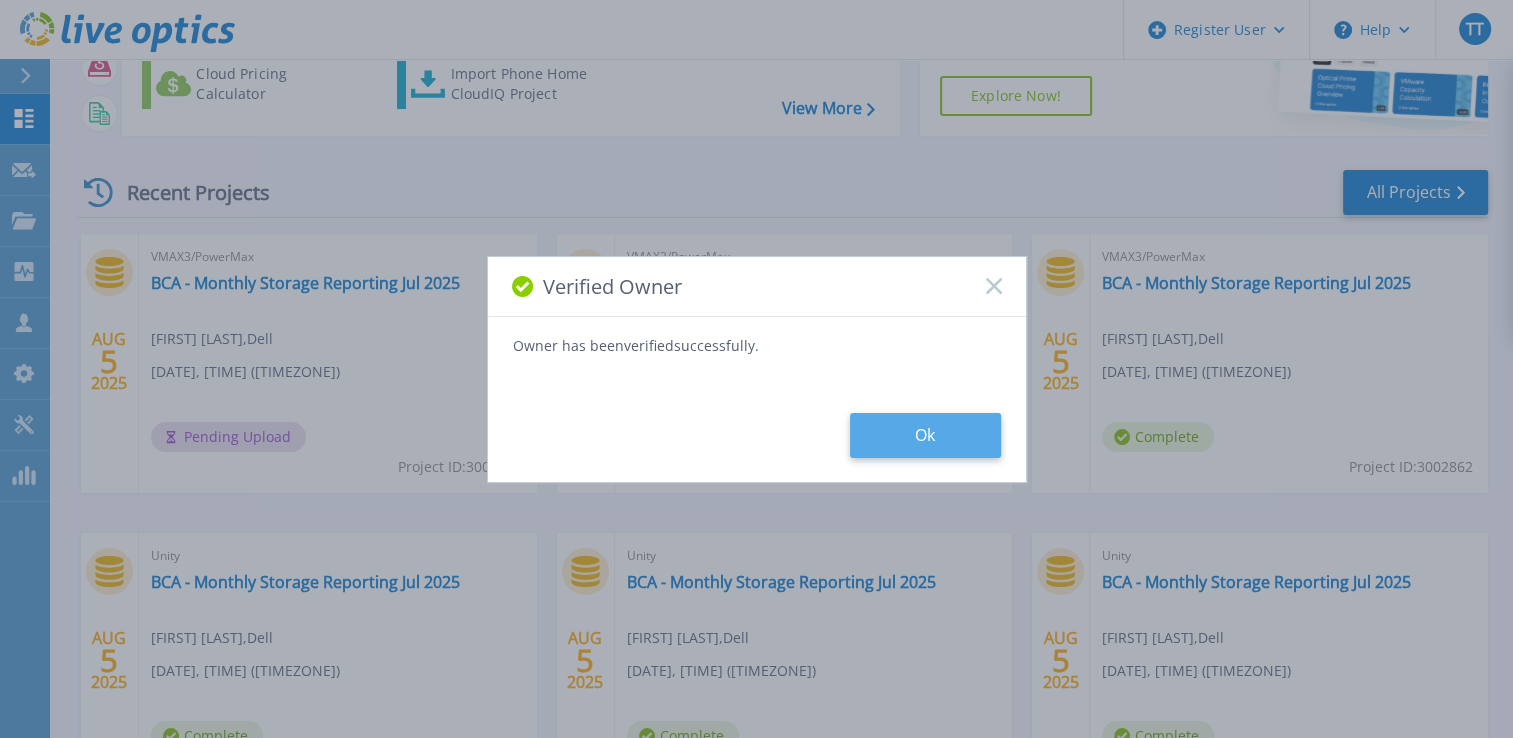 click on "Ok" at bounding box center [925, 435] 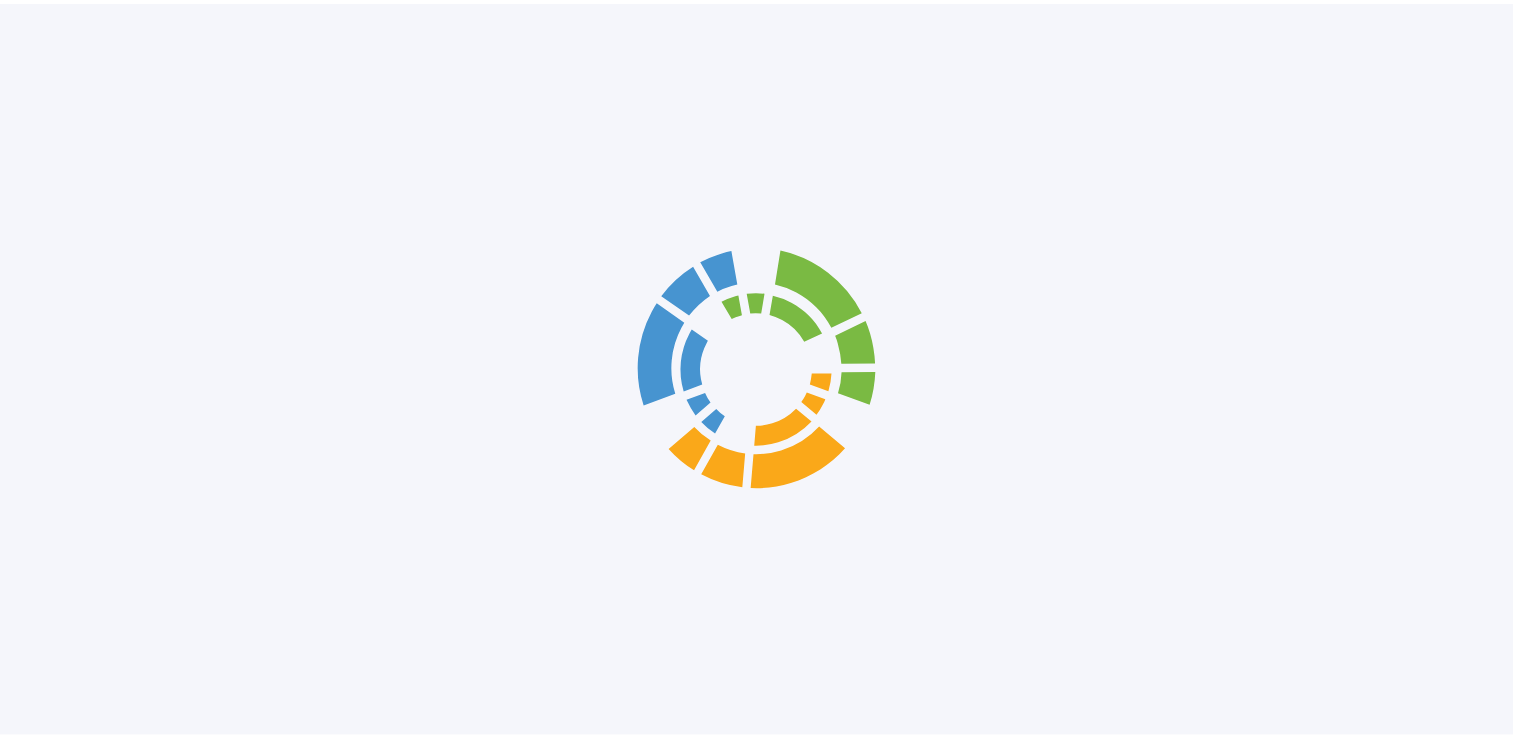 scroll, scrollTop: 0, scrollLeft: 0, axis: both 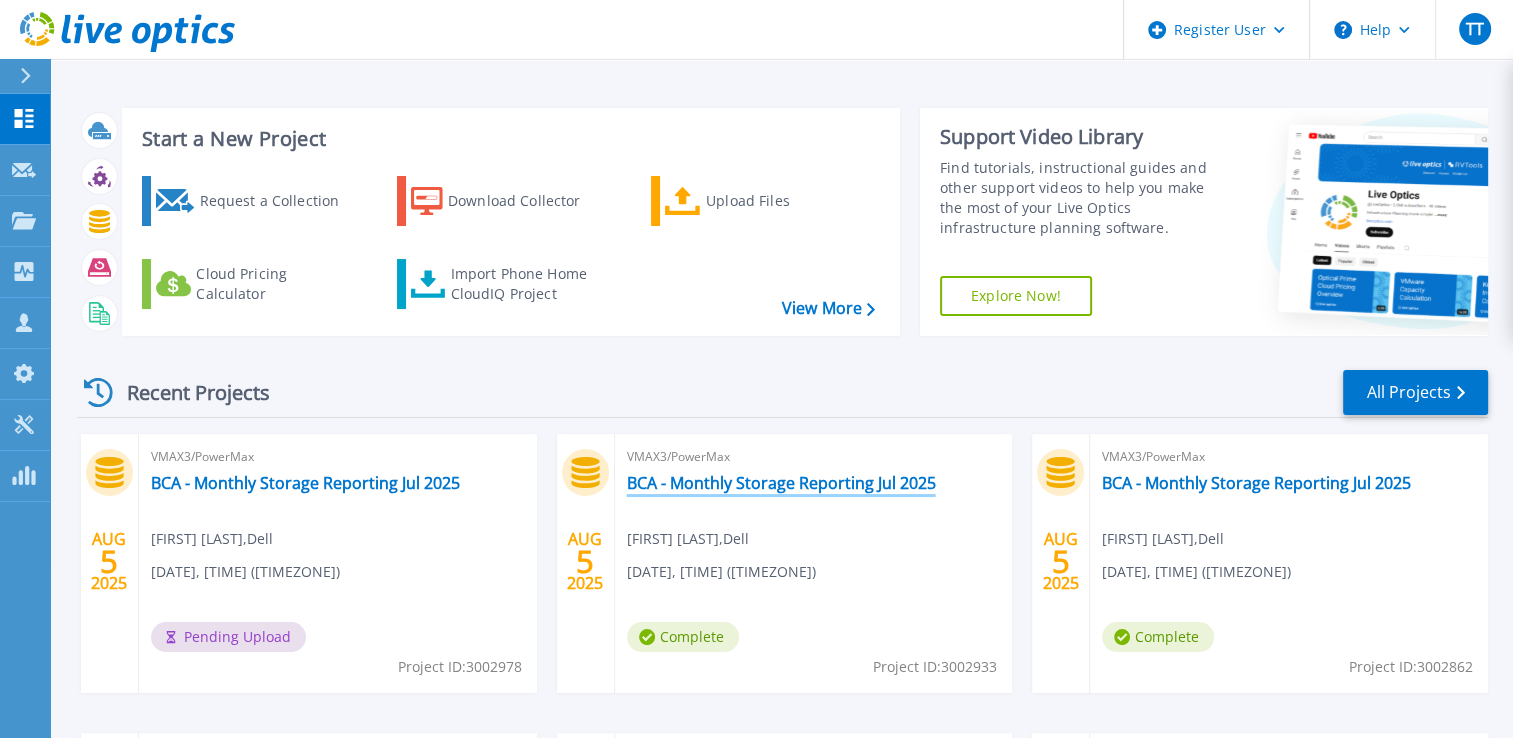 click on "BCA - Monthly Storage Reporting Jul 2025" at bounding box center [781, 483] 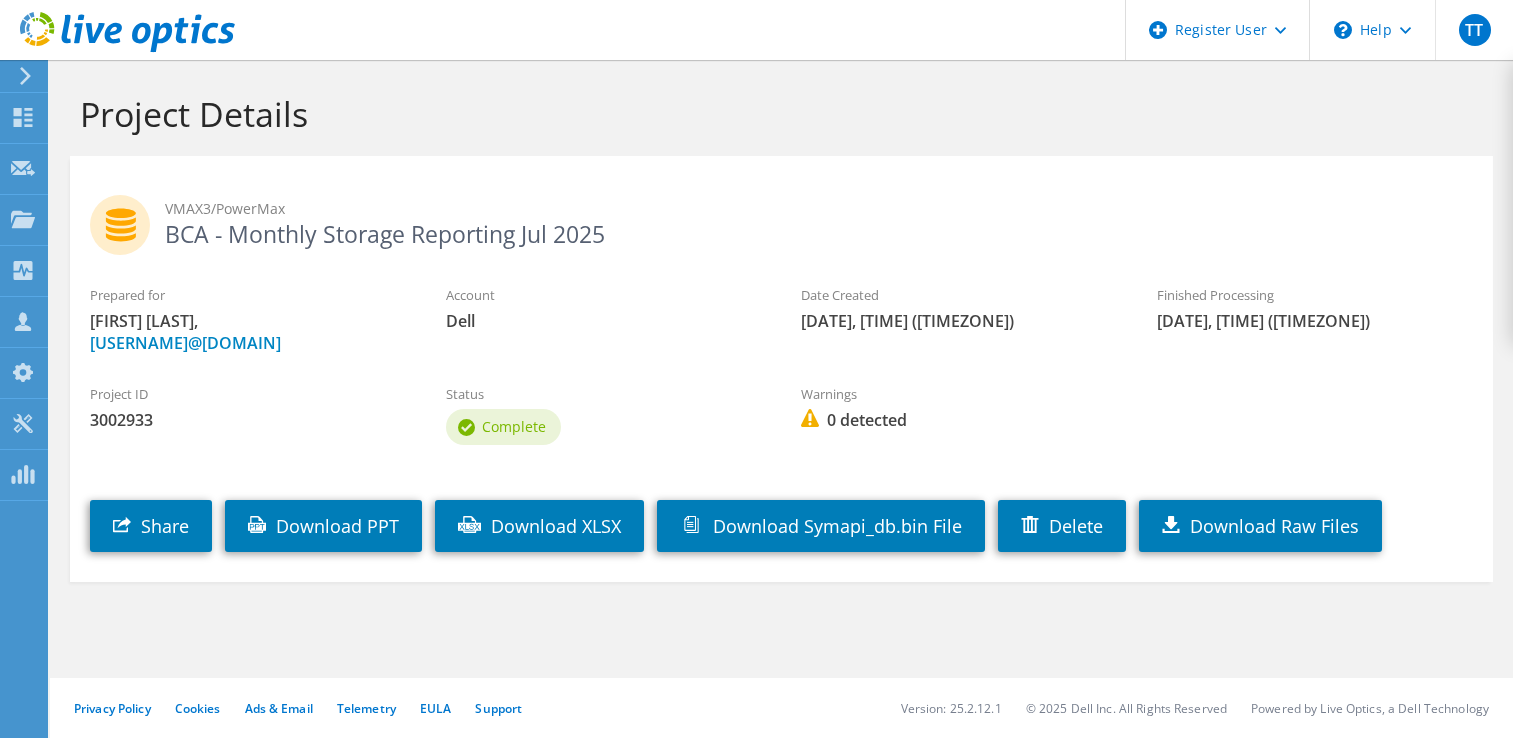 scroll, scrollTop: 0, scrollLeft: 0, axis: both 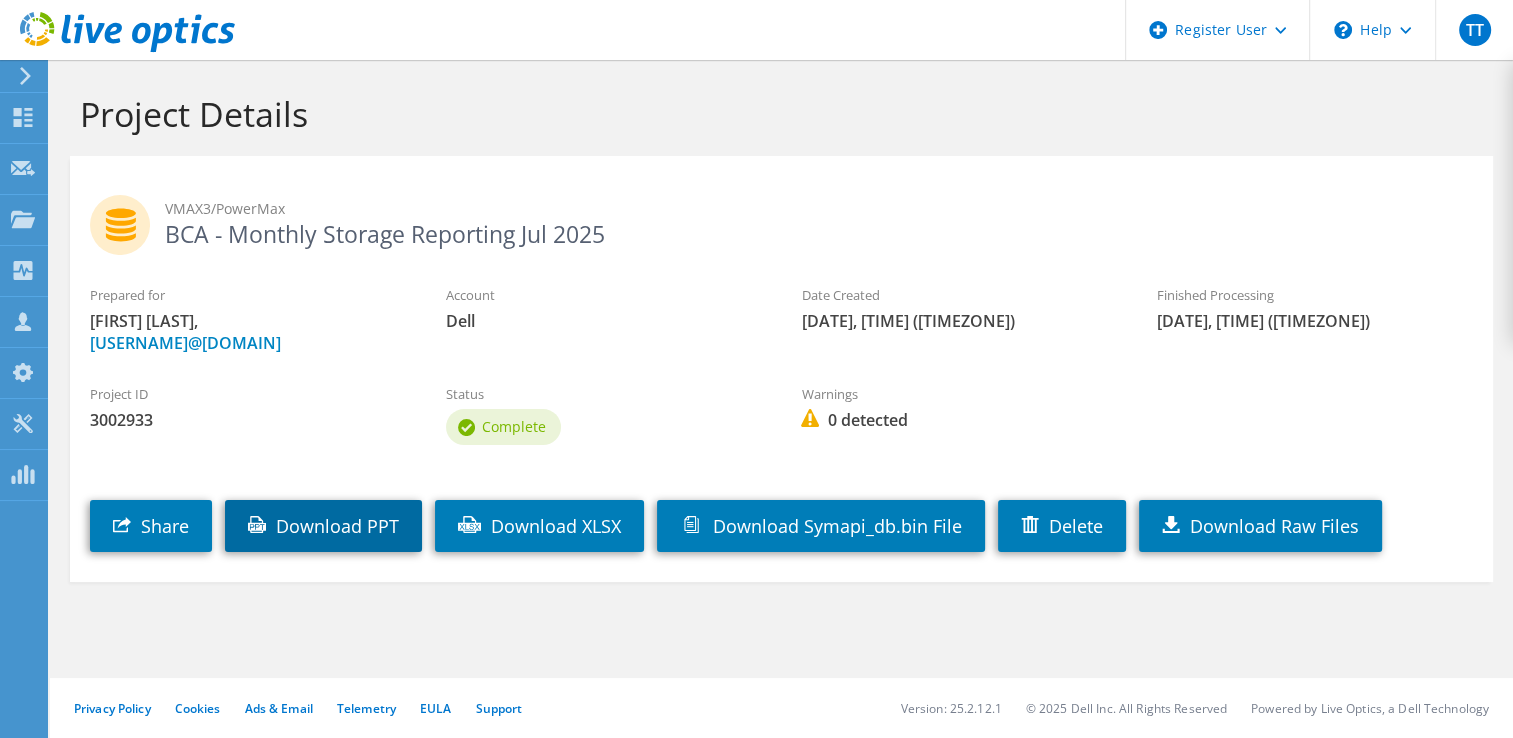 click on "Download PPT" at bounding box center [323, 526] 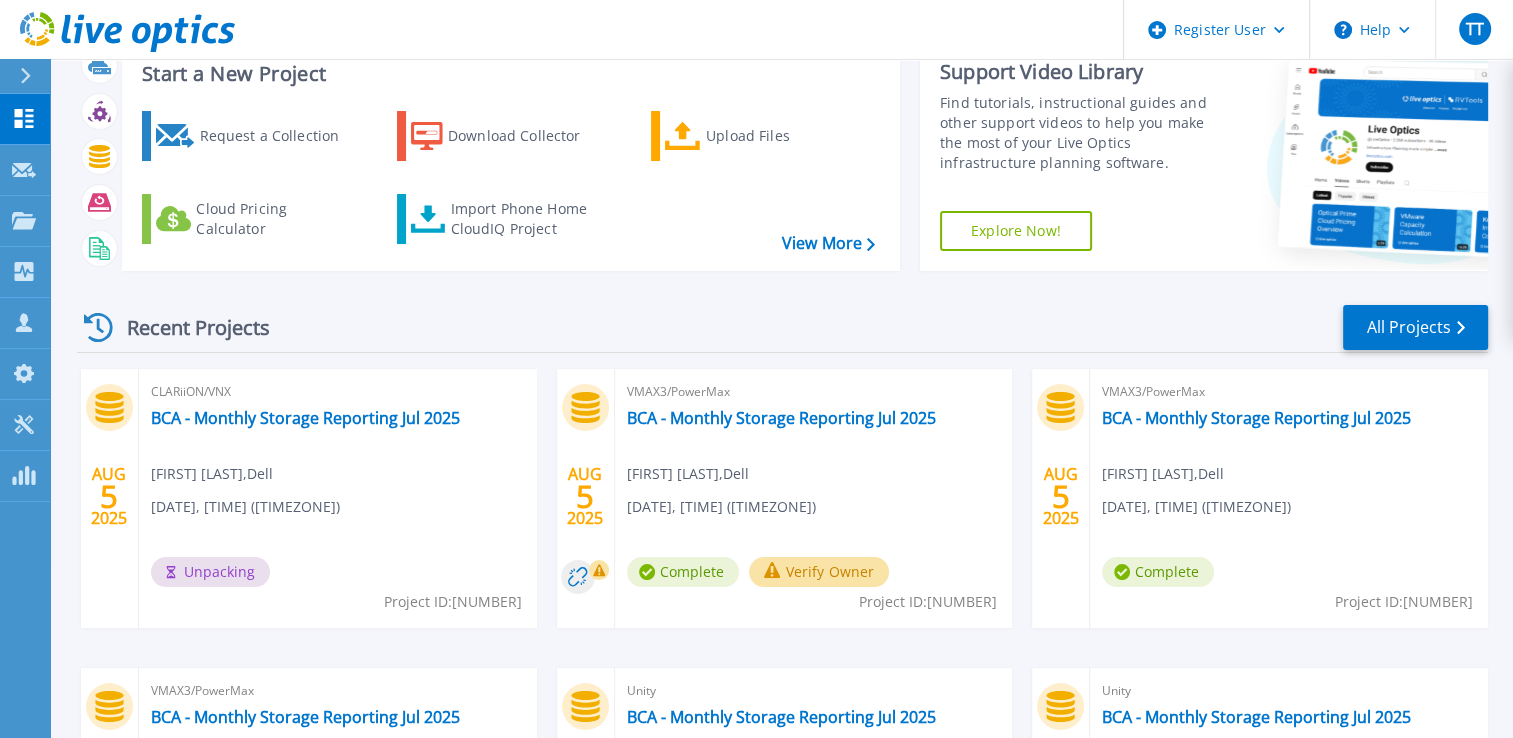 scroll, scrollTop: 100, scrollLeft: 0, axis: vertical 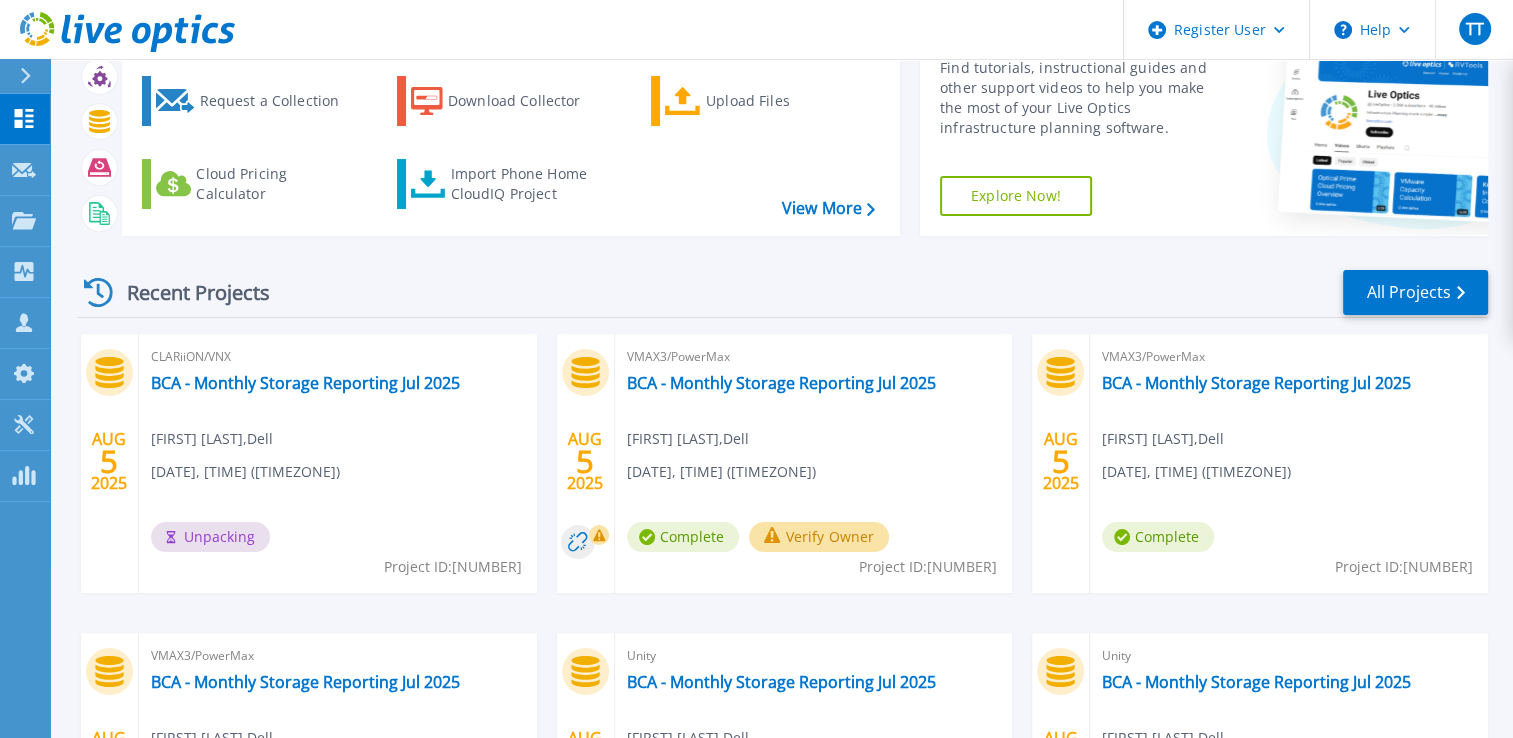 click on "Verify Owner" at bounding box center [819, 537] 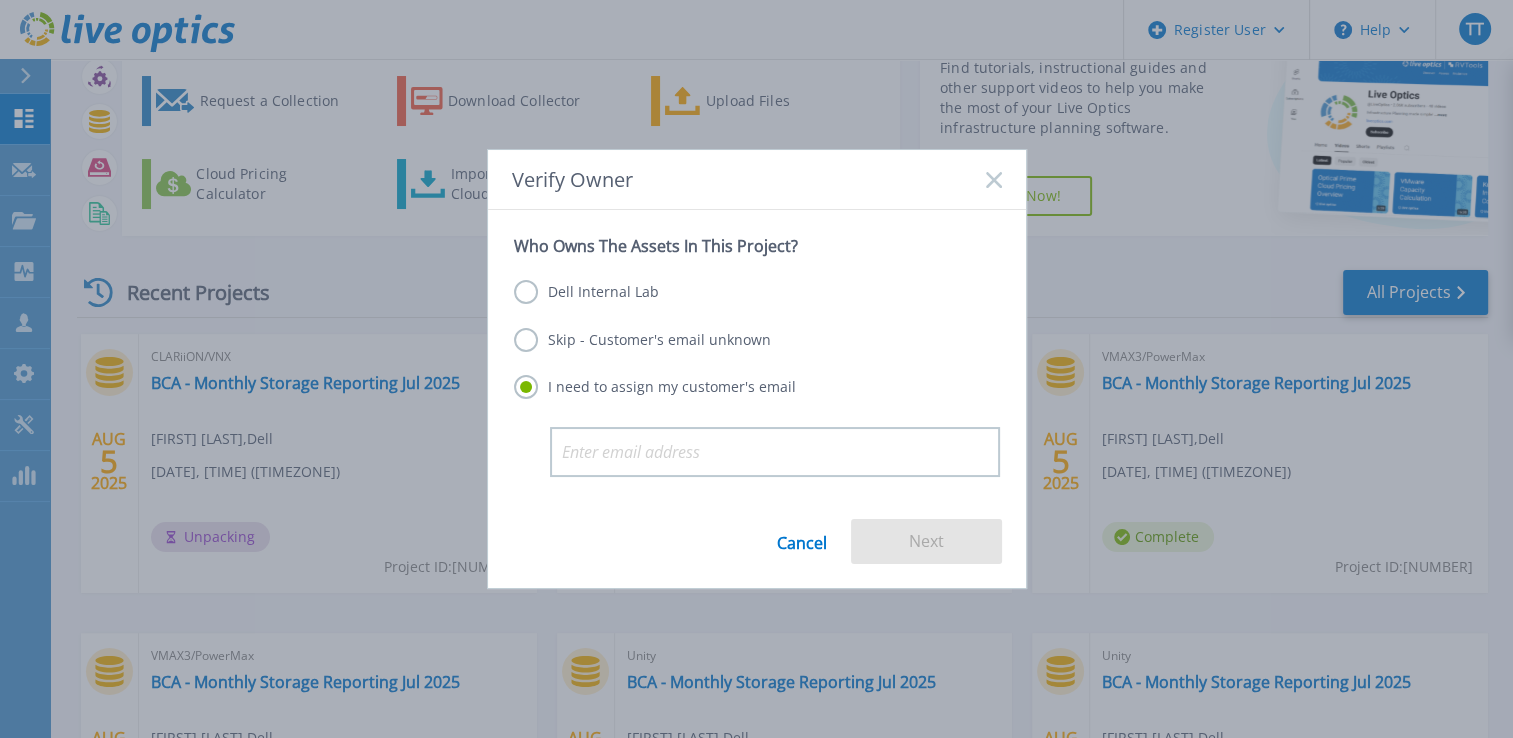 click on "Dell Internal Lab" at bounding box center (586, 292) 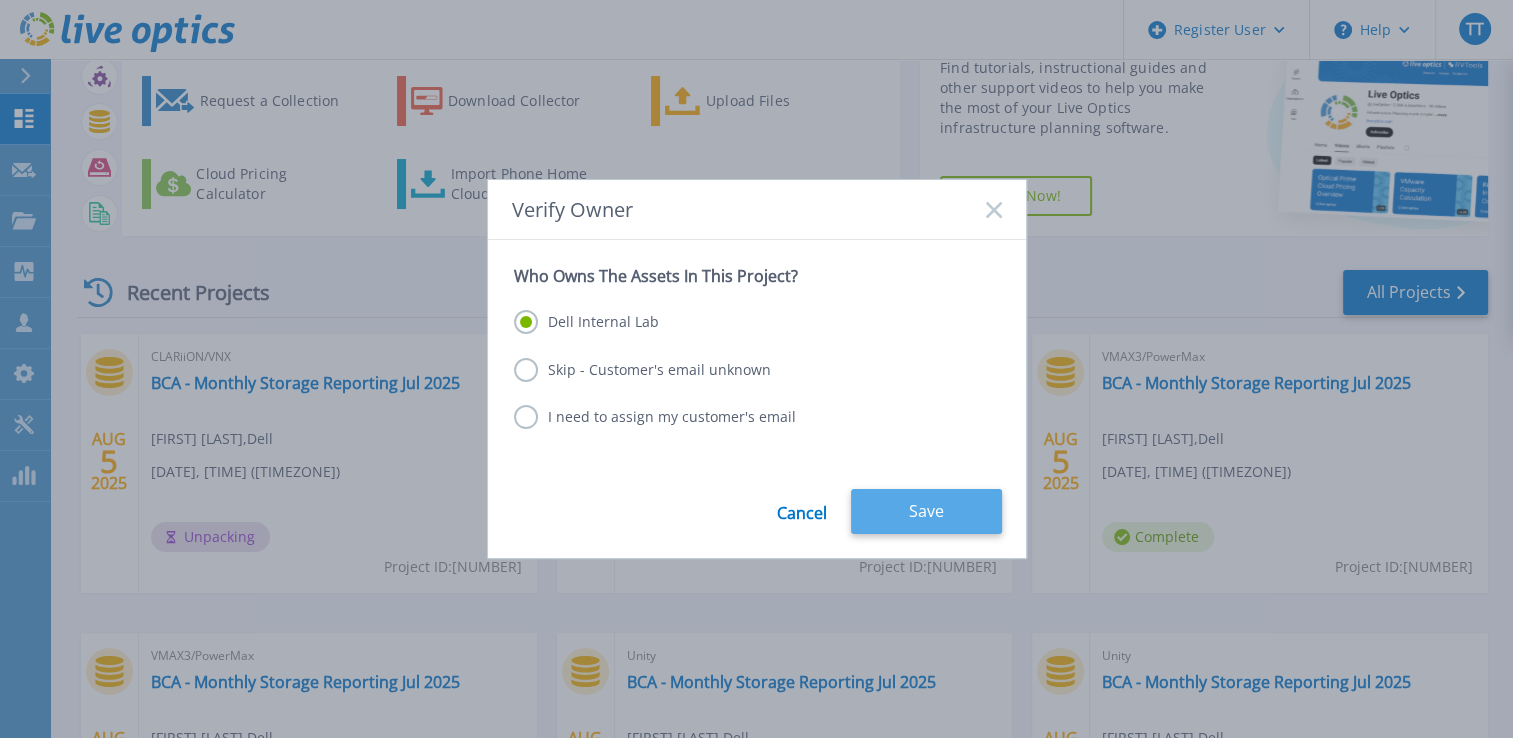 click on "Save" at bounding box center [926, 511] 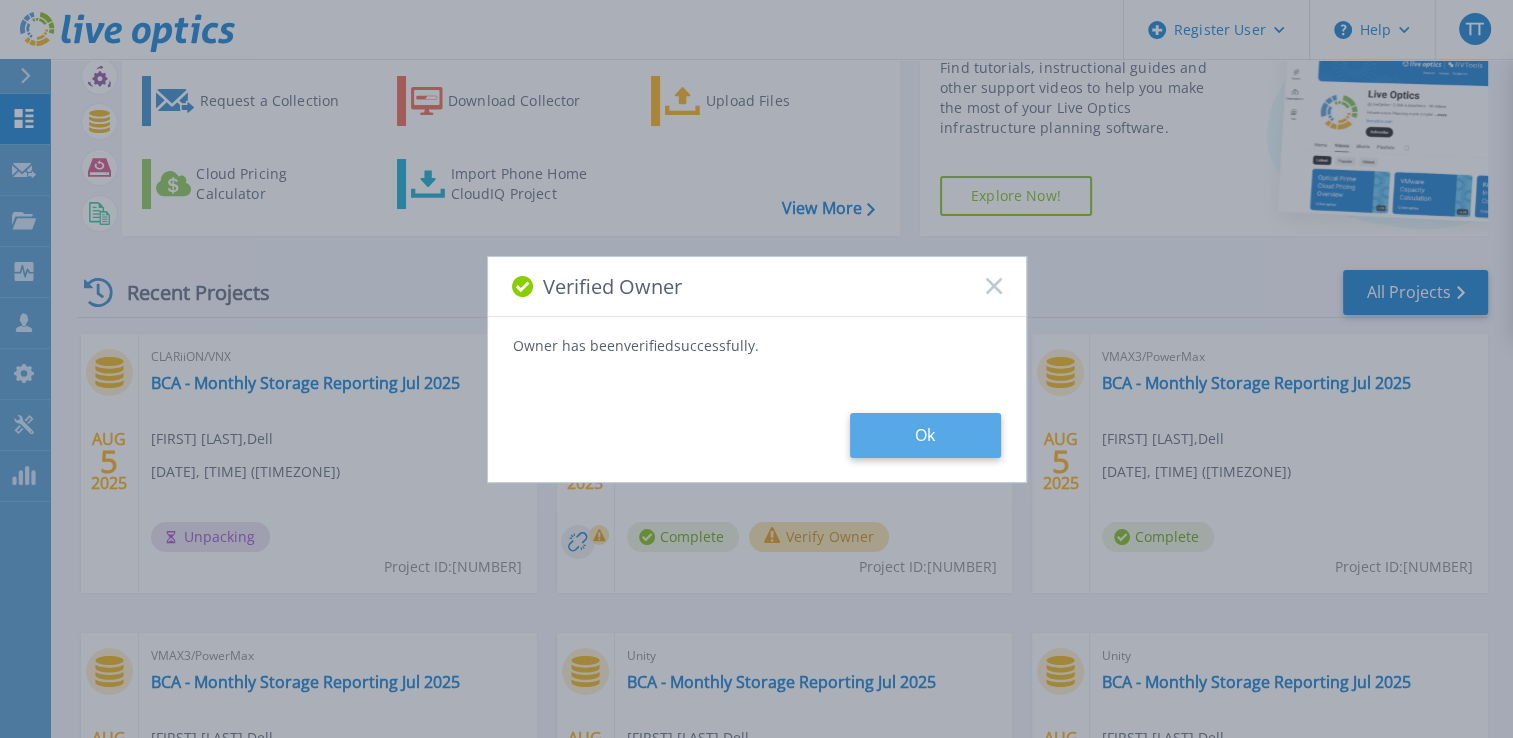 click on "Ok" at bounding box center (925, 435) 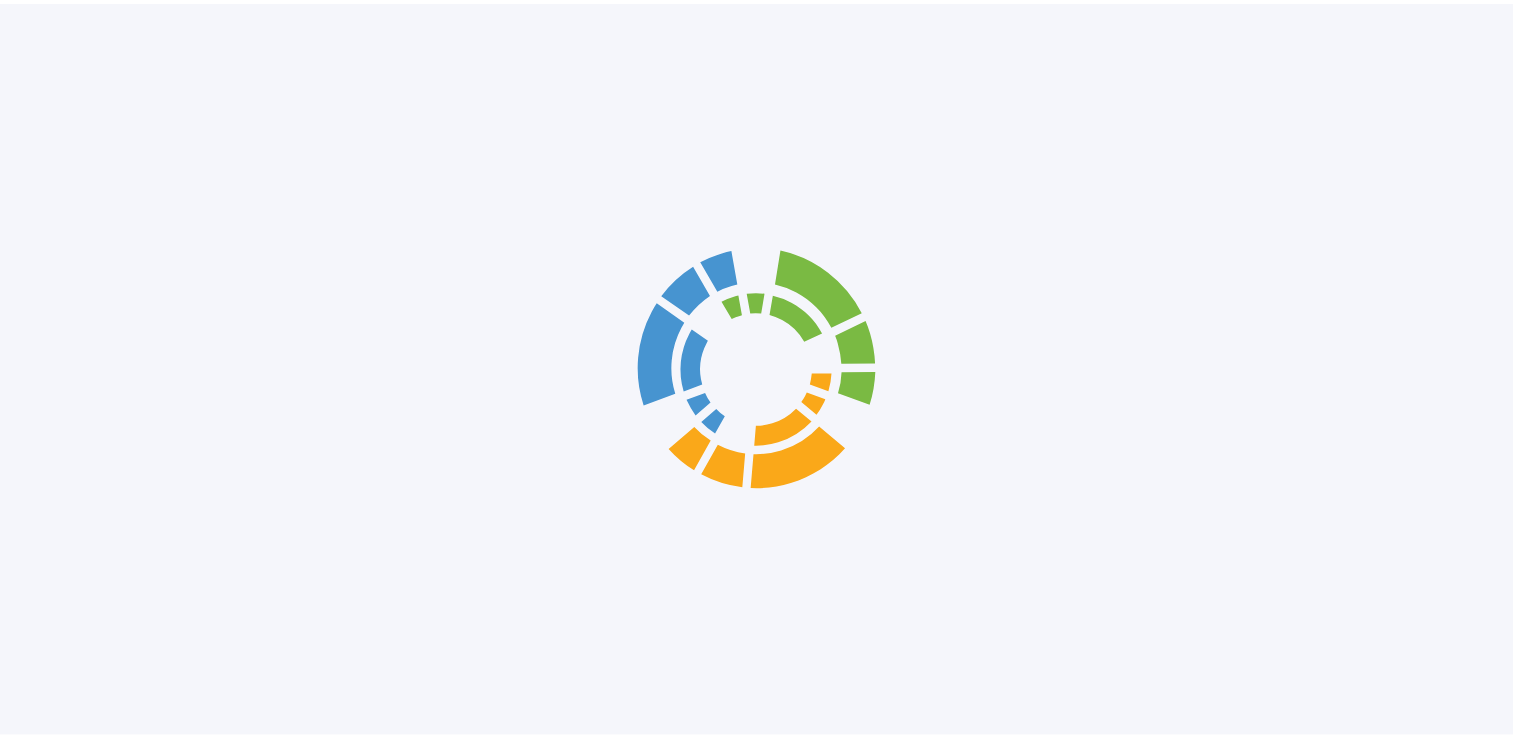 scroll, scrollTop: 0, scrollLeft: 0, axis: both 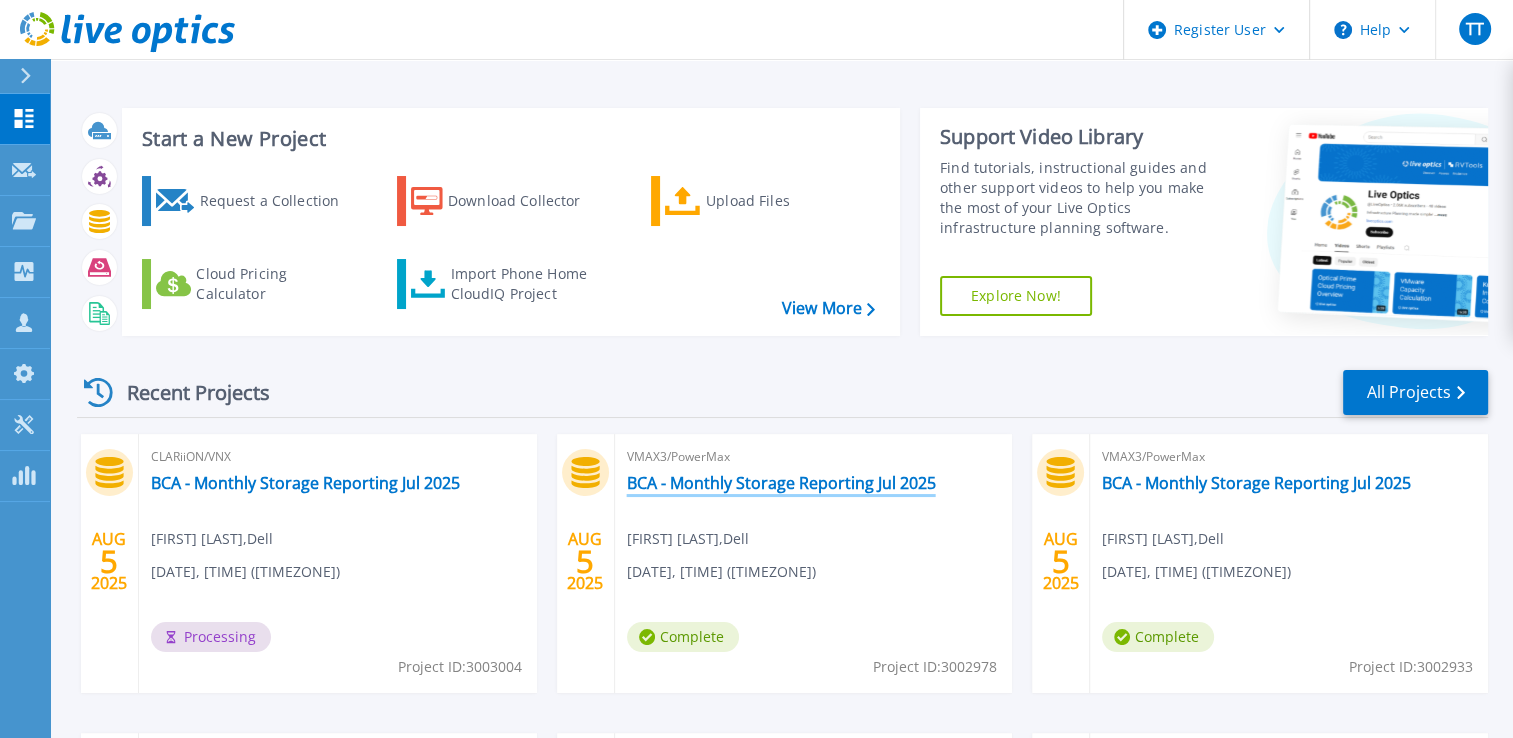 click on "BCA - Monthly Storage Reporting Jul 2025" at bounding box center (781, 483) 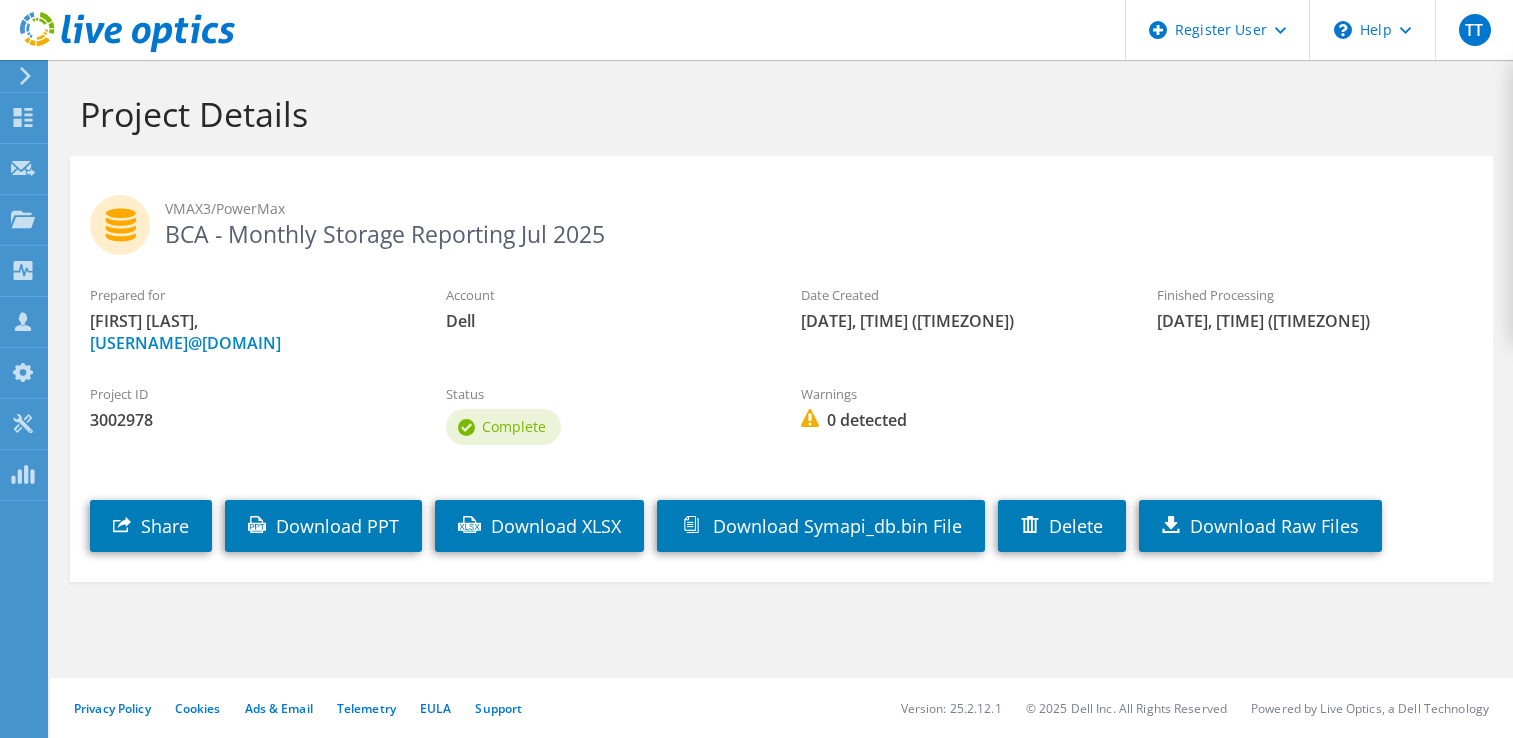 scroll, scrollTop: 0, scrollLeft: 0, axis: both 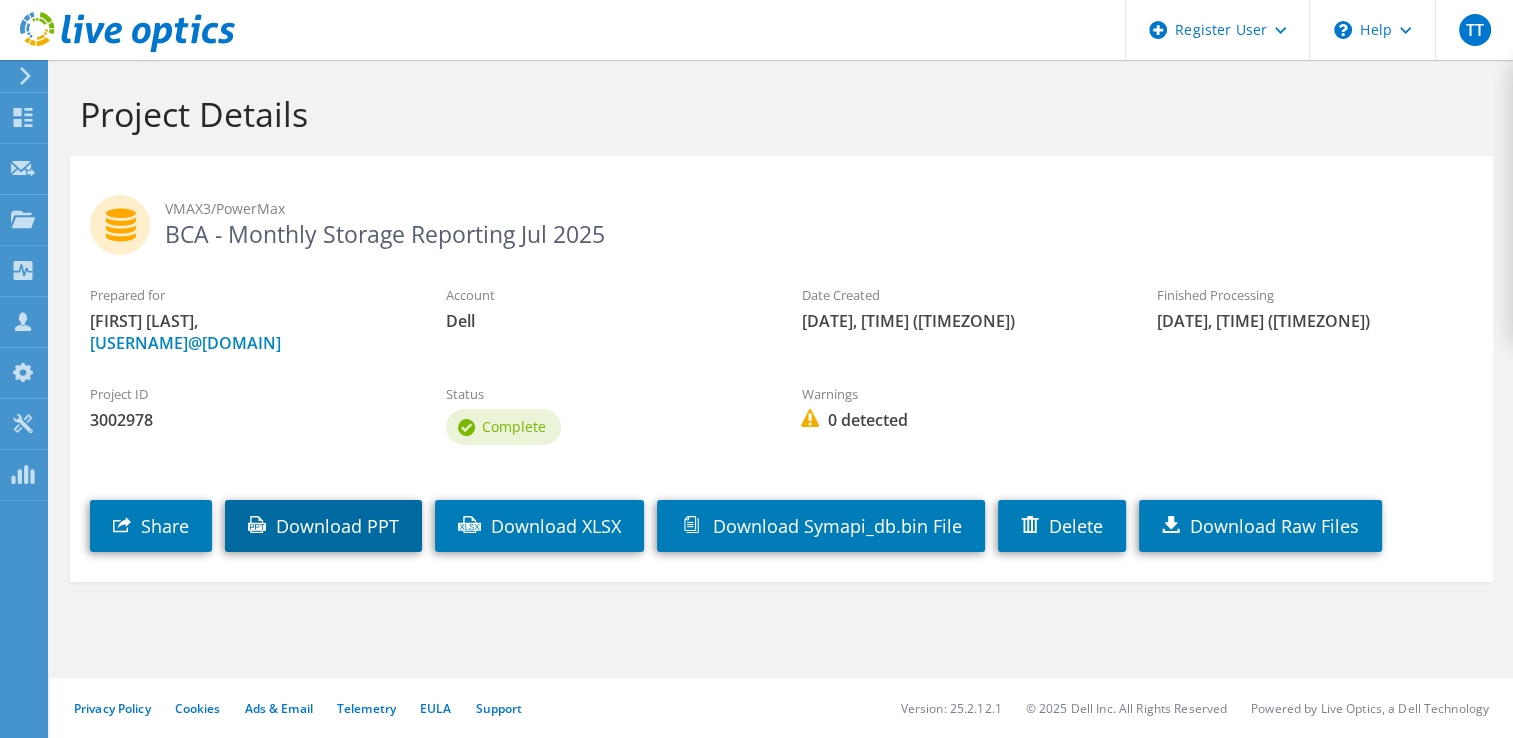 click on "Download PPT" at bounding box center (323, 526) 